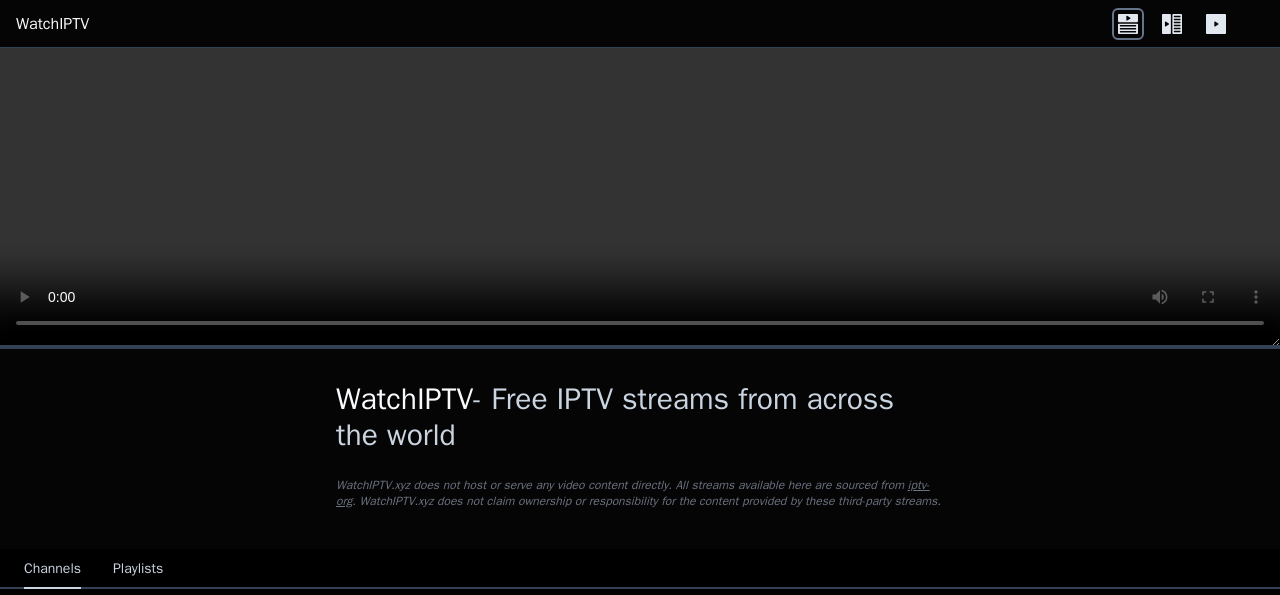scroll, scrollTop: 0, scrollLeft: 0, axis: both 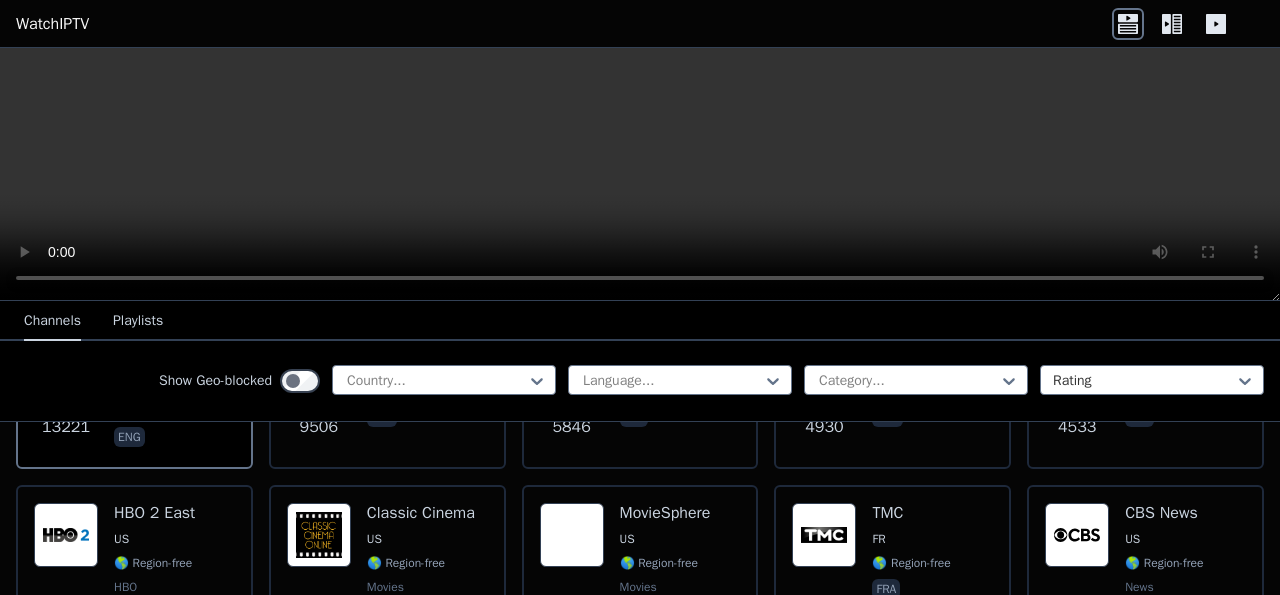 drag, startPoint x: 1274, startPoint y: 344, endPoint x: 1252, endPoint y: 299, distance: 50.08992 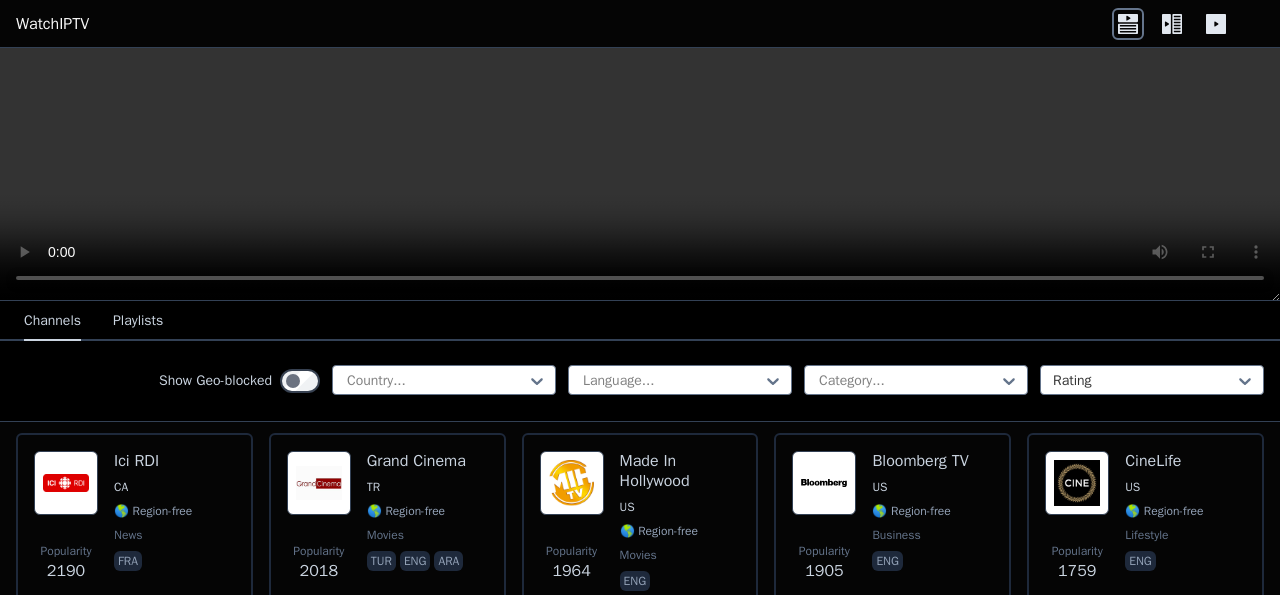 scroll, scrollTop: 829, scrollLeft: 0, axis: vertical 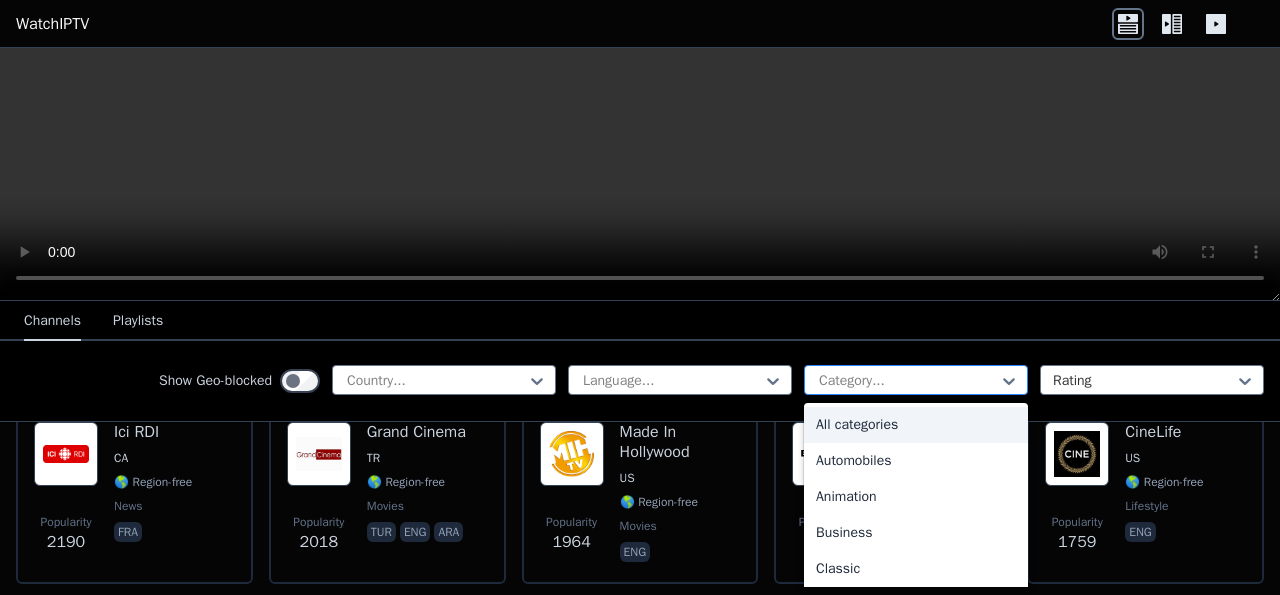 click at bounding box center [908, 381] 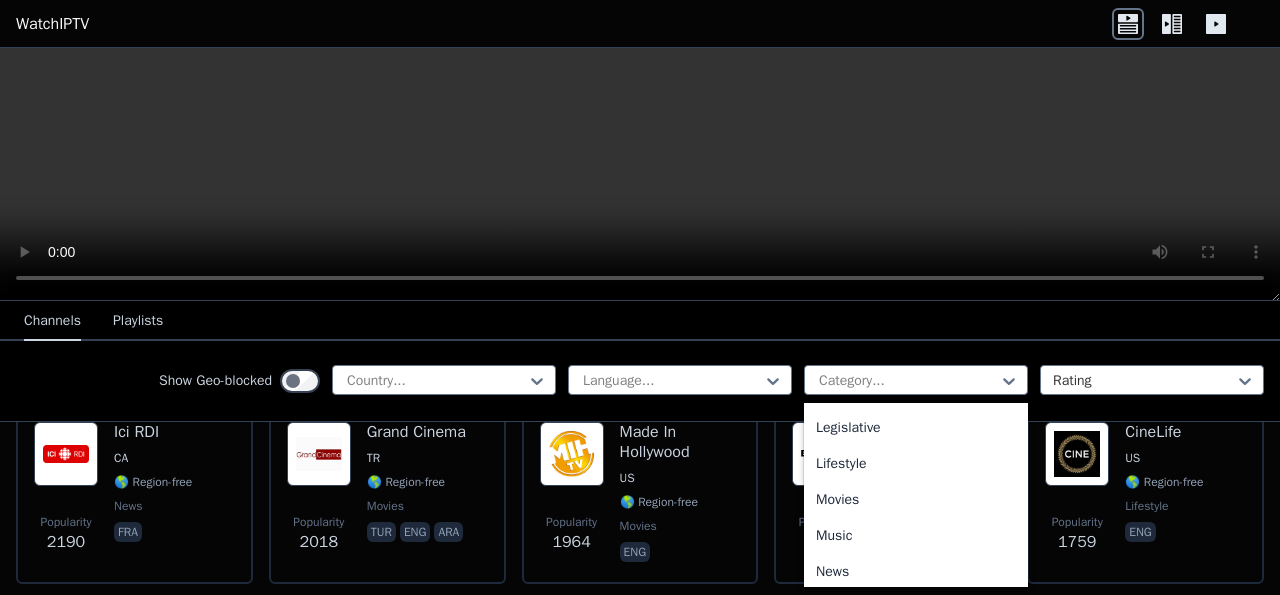 scroll, scrollTop: 549, scrollLeft: 0, axis: vertical 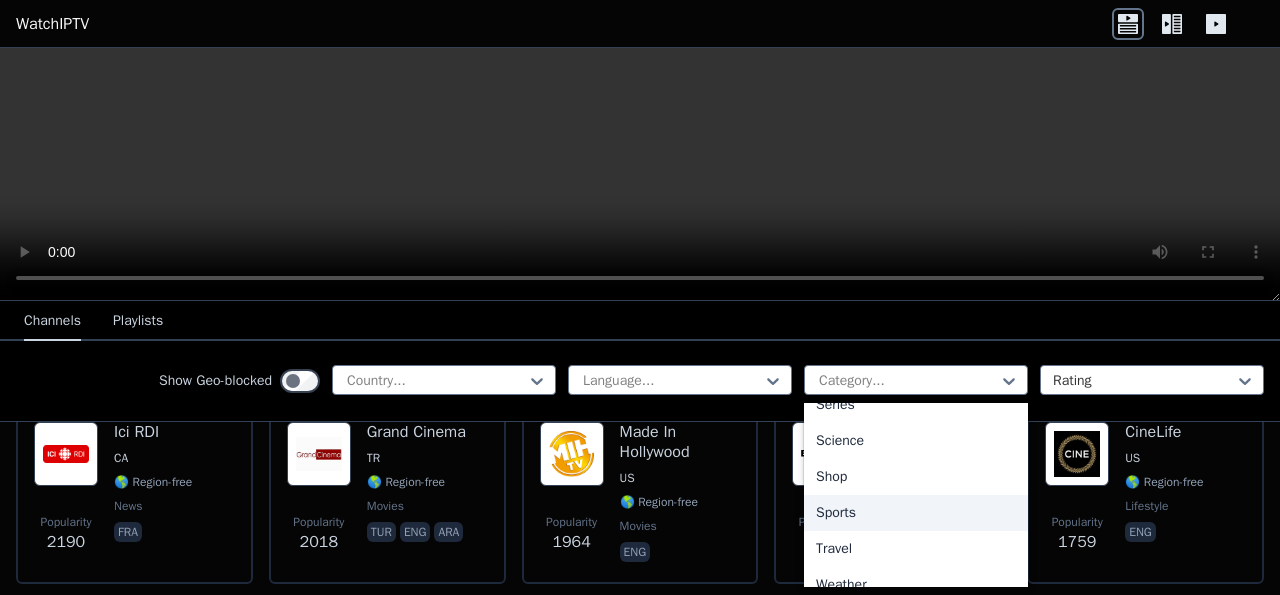 click on "Sports" at bounding box center [916, 513] 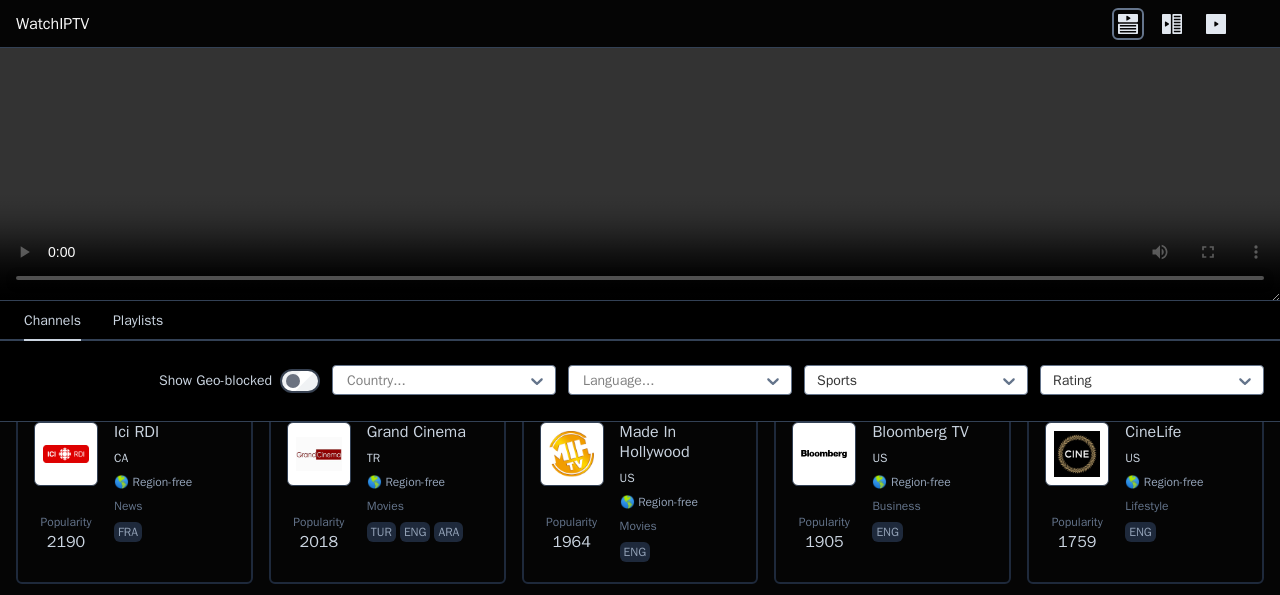 scroll, scrollTop: 0, scrollLeft: 0, axis: both 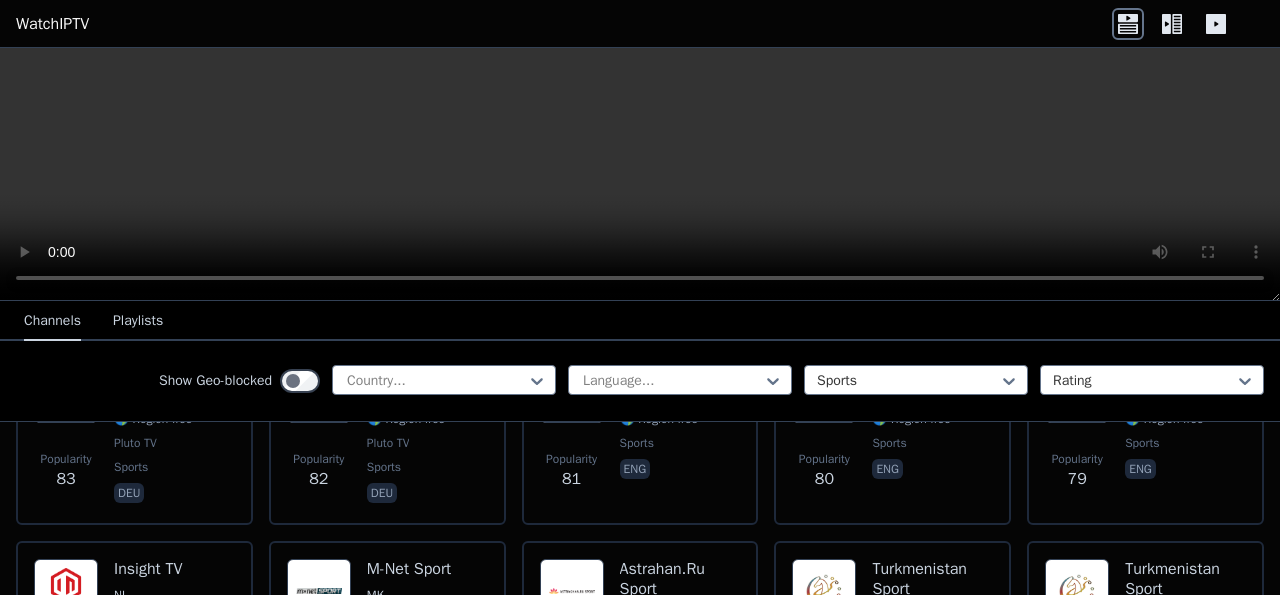 click on "Playlists" at bounding box center (138, 322) 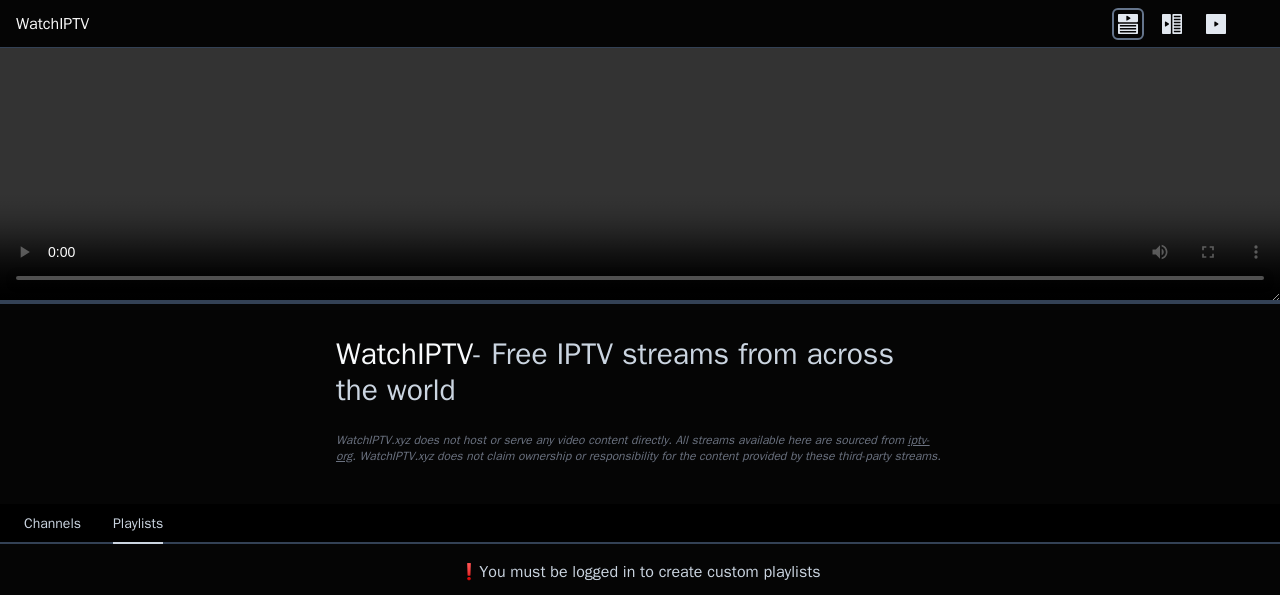 scroll, scrollTop: 0, scrollLeft: 0, axis: both 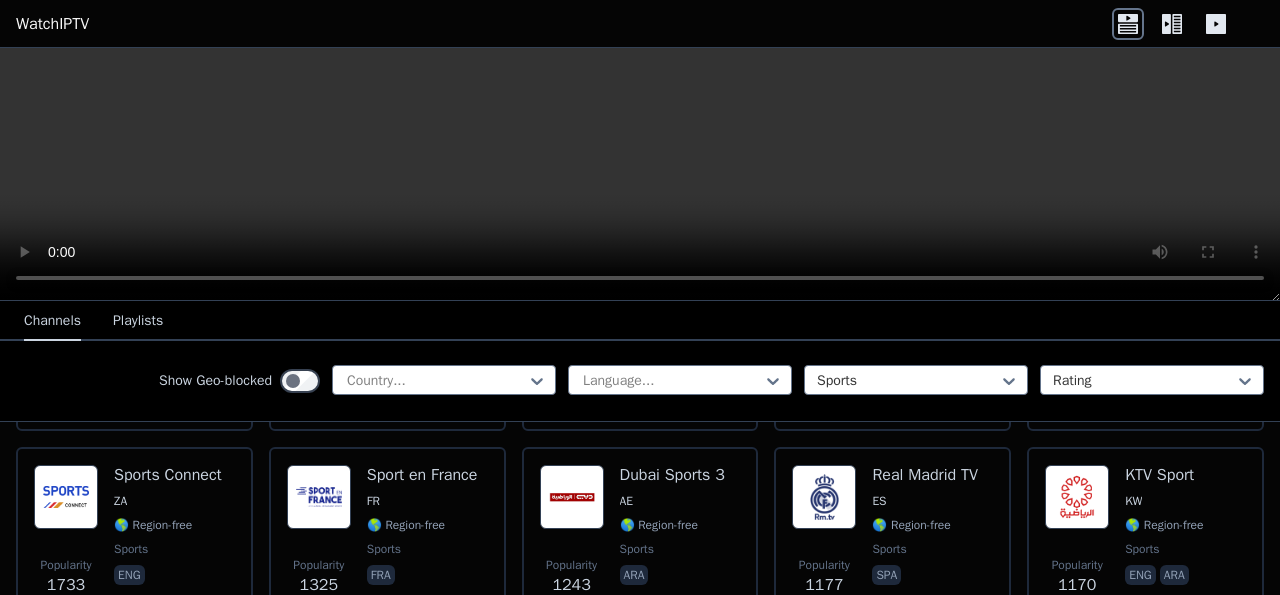 click 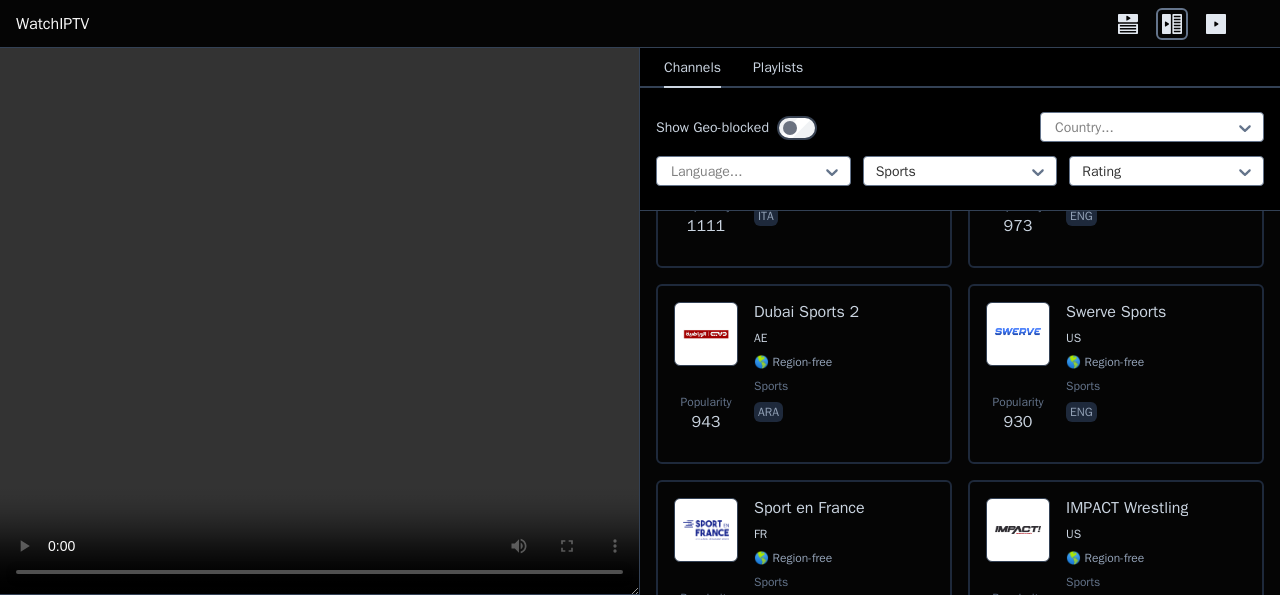scroll, scrollTop: 1783, scrollLeft: 0, axis: vertical 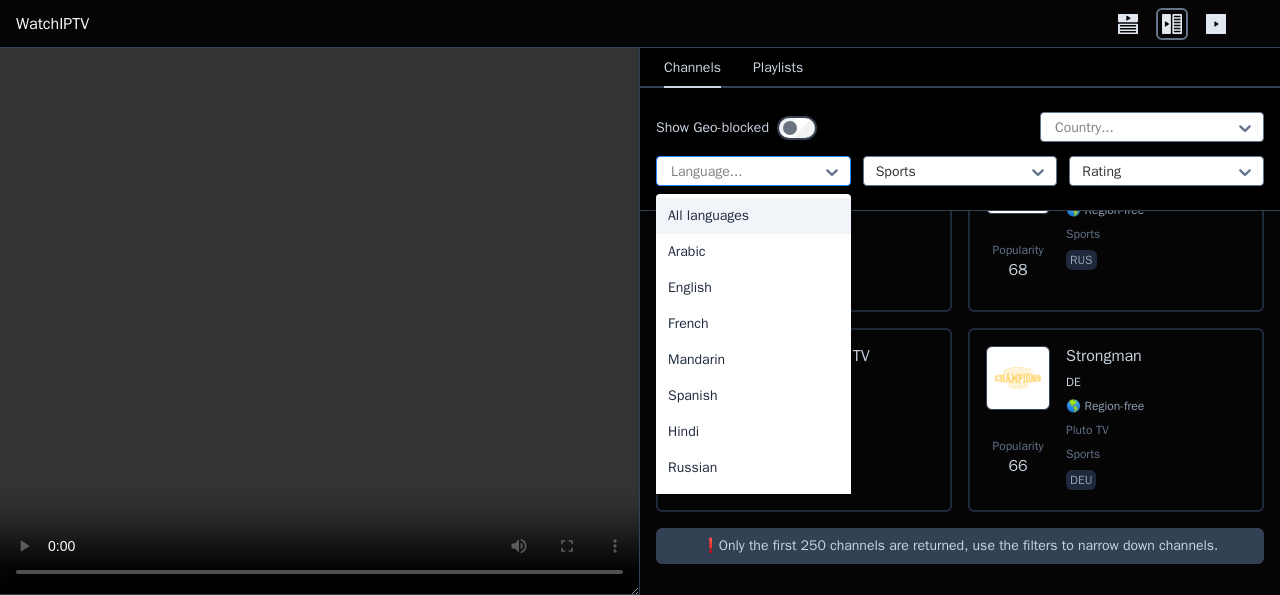 click at bounding box center [745, 172] 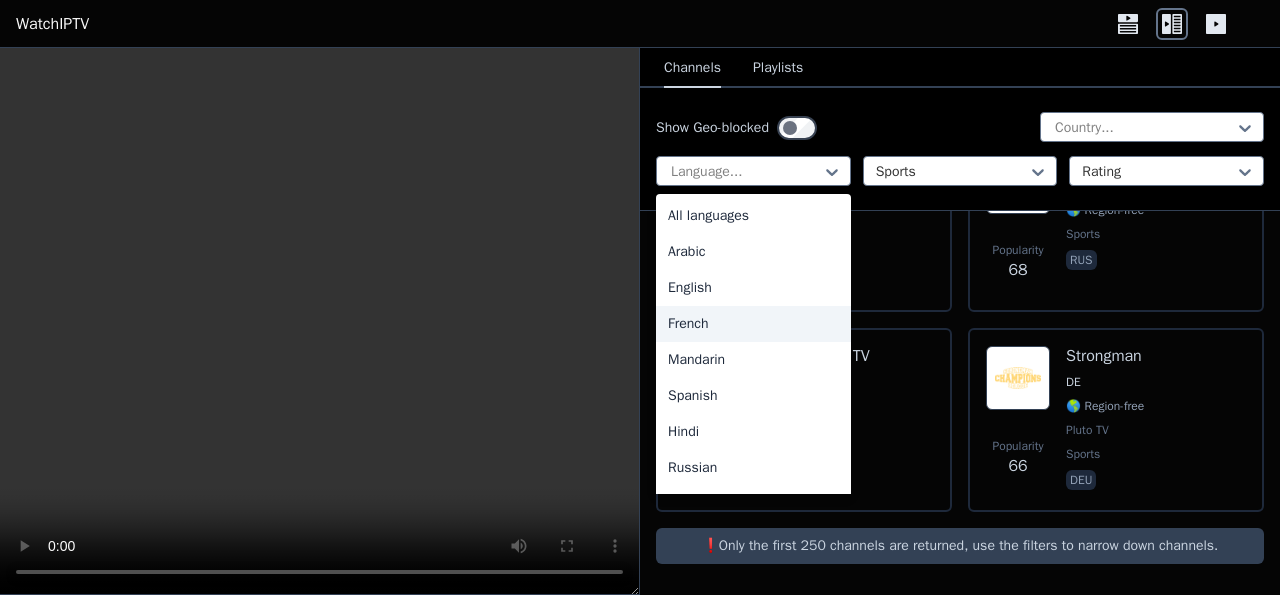 click on "French" at bounding box center [753, 324] 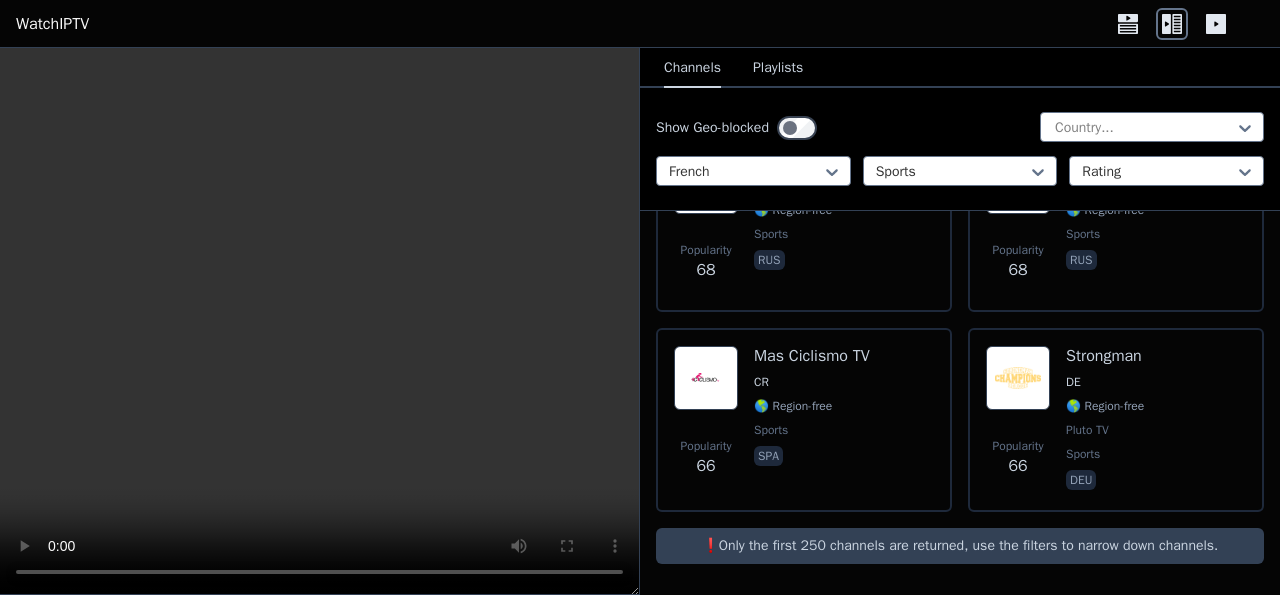 scroll, scrollTop: 0, scrollLeft: 0, axis: both 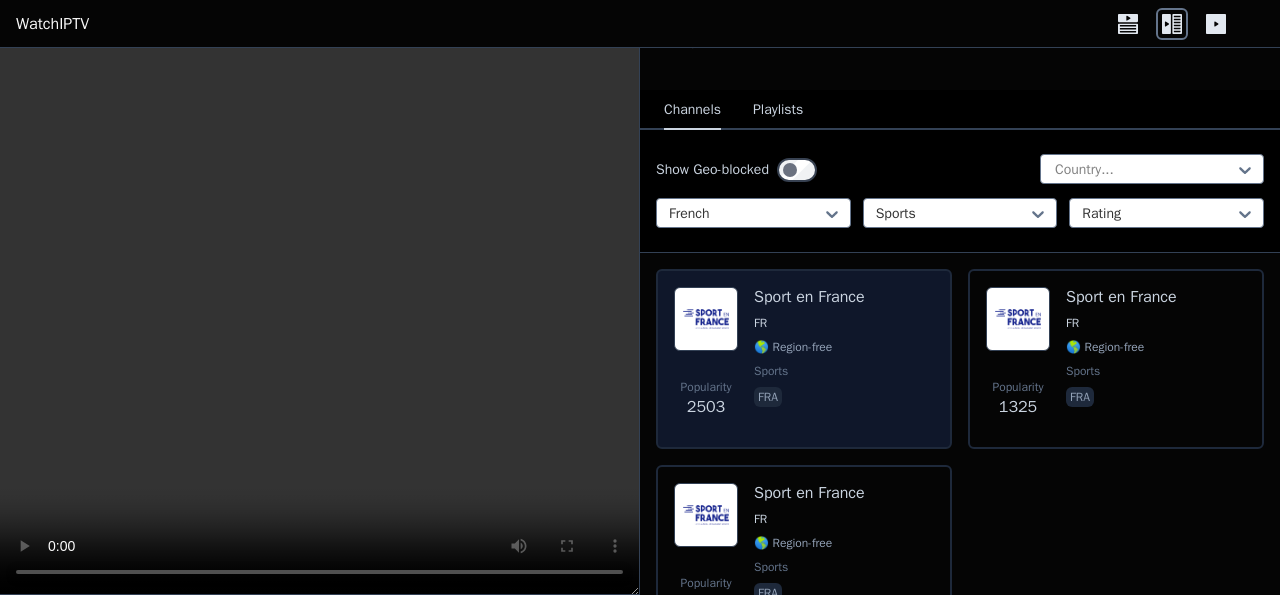 click on "Sport en France FR 🌎 Region-free sports fra" at bounding box center [809, 359] 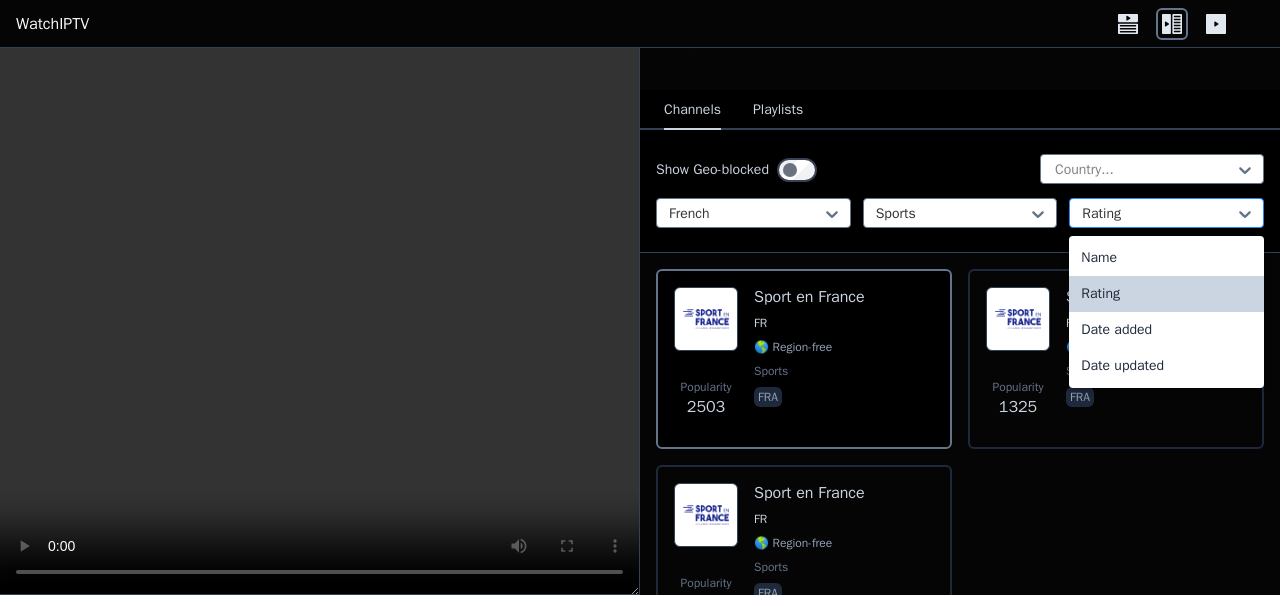 click at bounding box center [1158, 214] 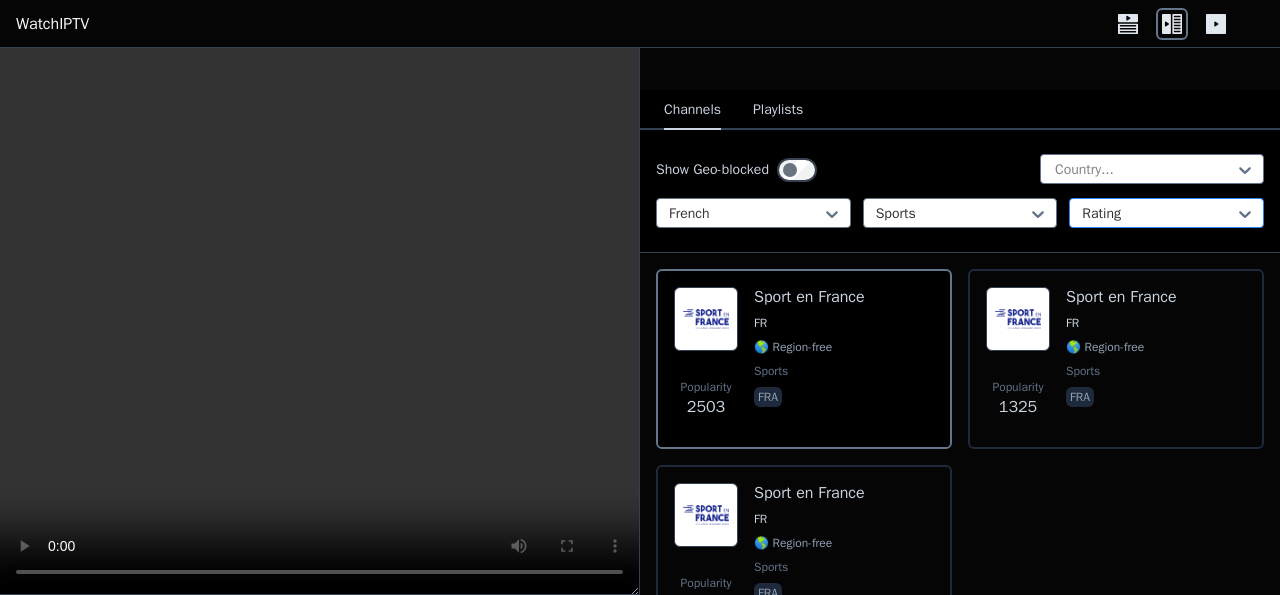 click at bounding box center [1158, 214] 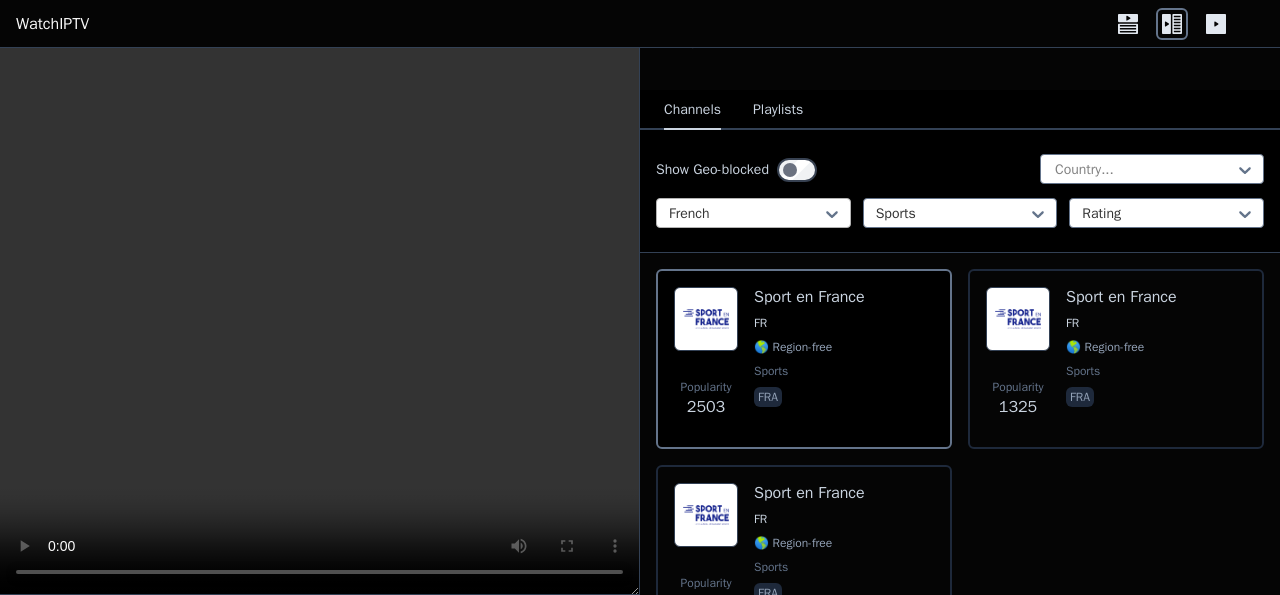 click at bounding box center [745, 214] 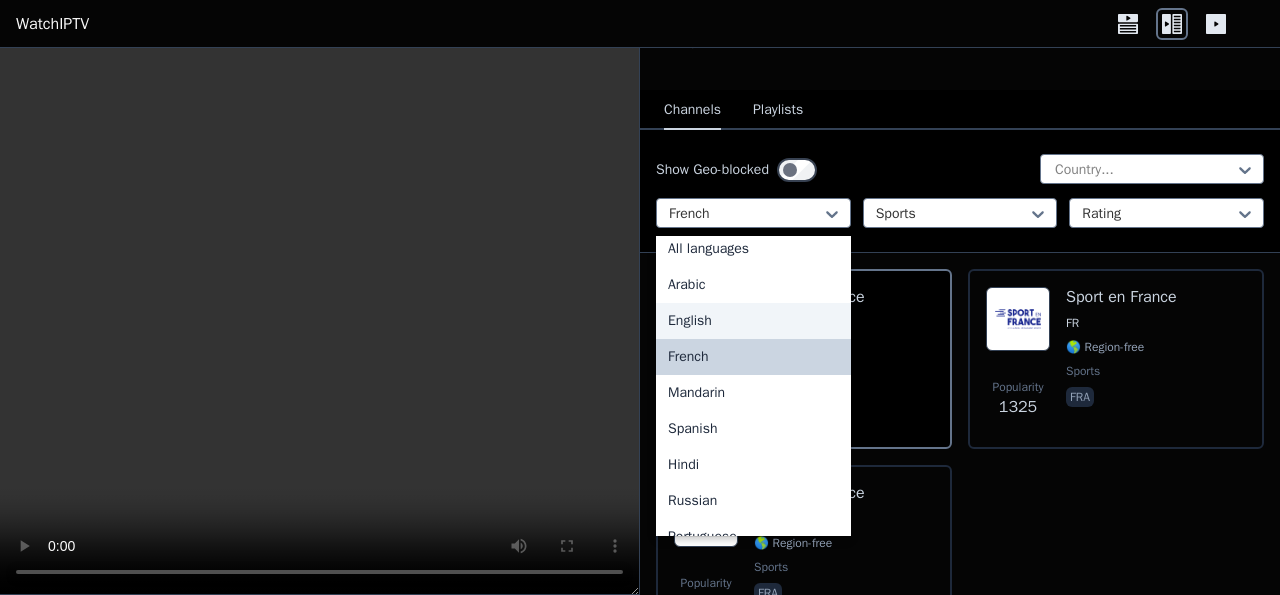 scroll, scrollTop: 27, scrollLeft: 0, axis: vertical 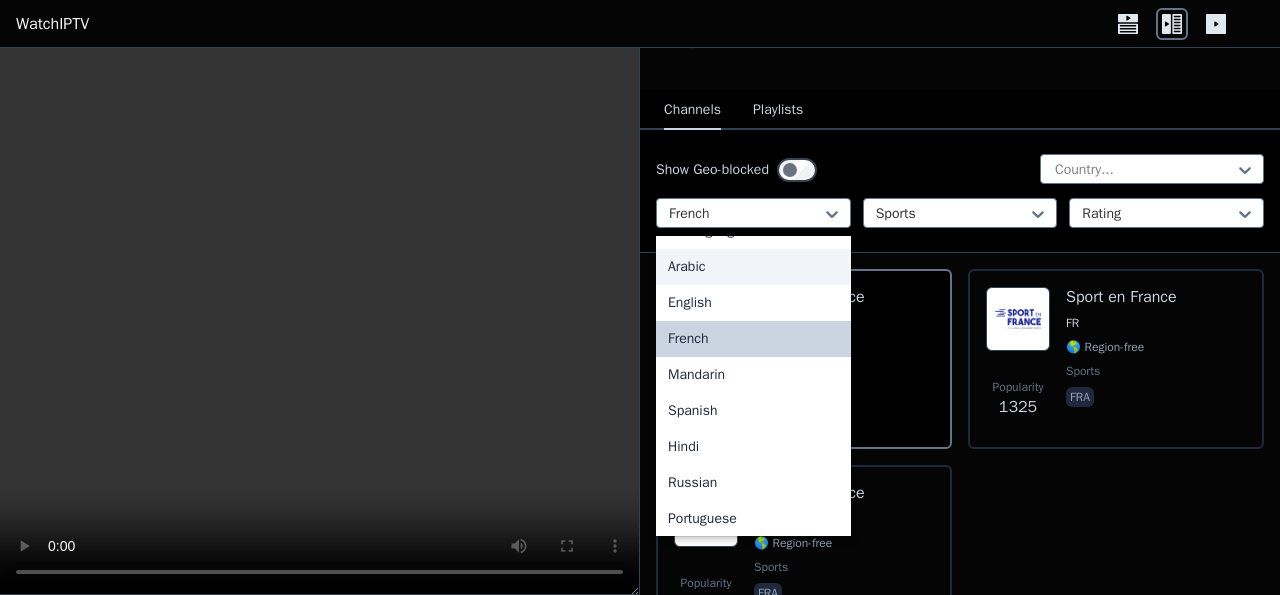 click on "Arabic" at bounding box center [753, 267] 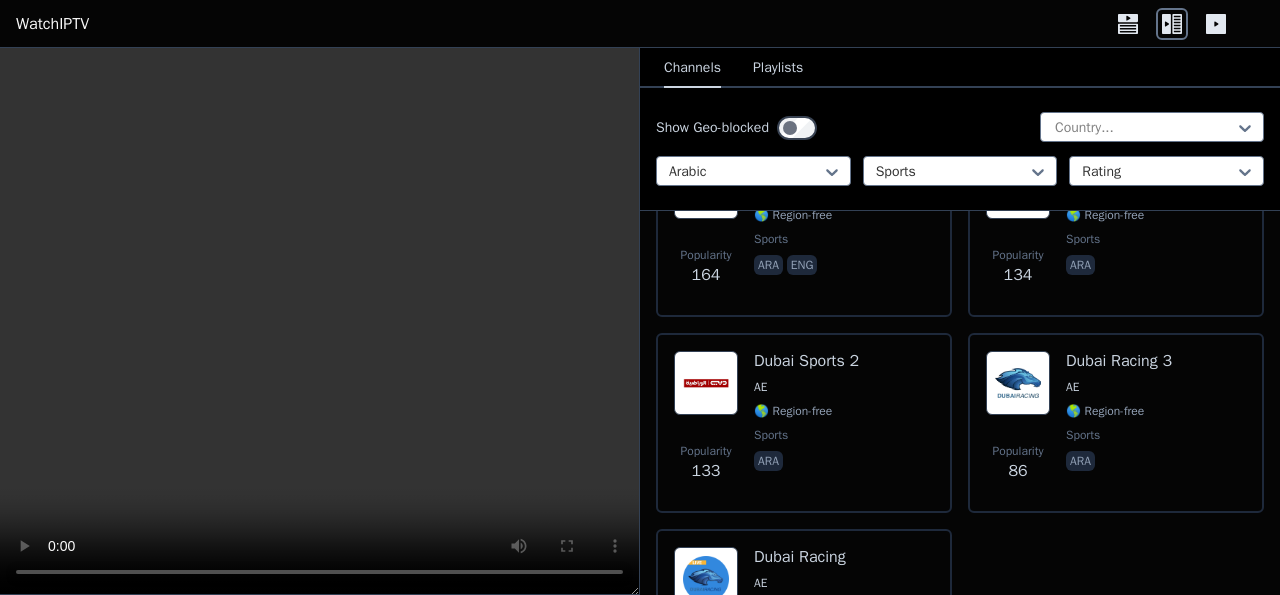 scroll, scrollTop: 1486, scrollLeft: 0, axis: vertical 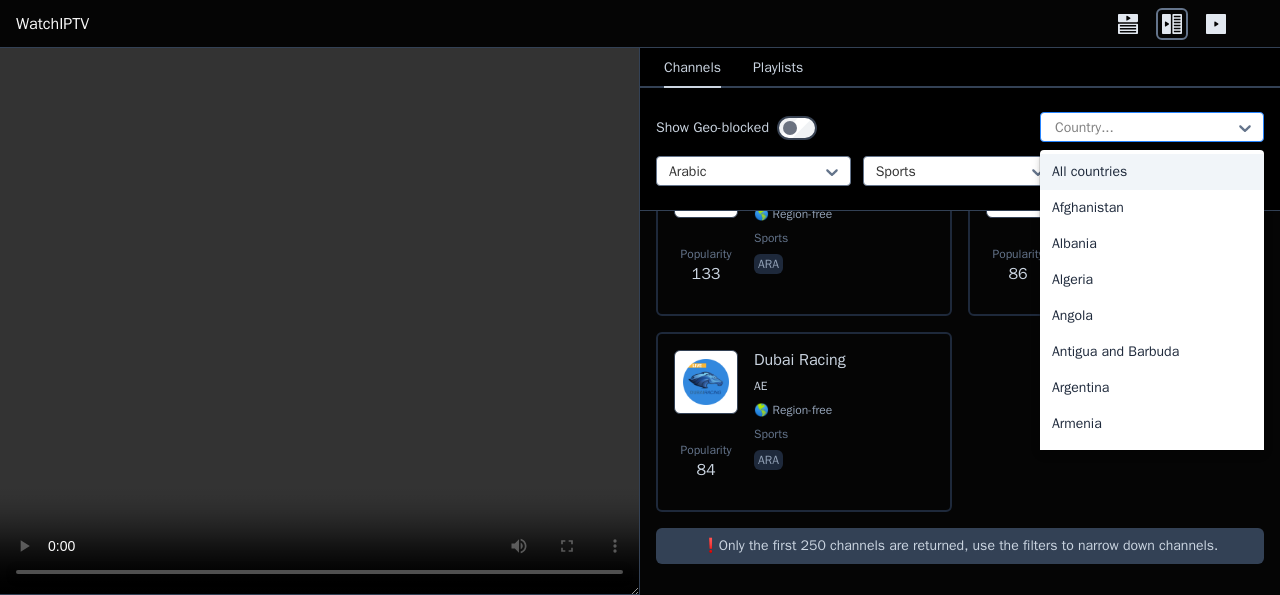 click on "Country..." at bounding box center (1152, 127) 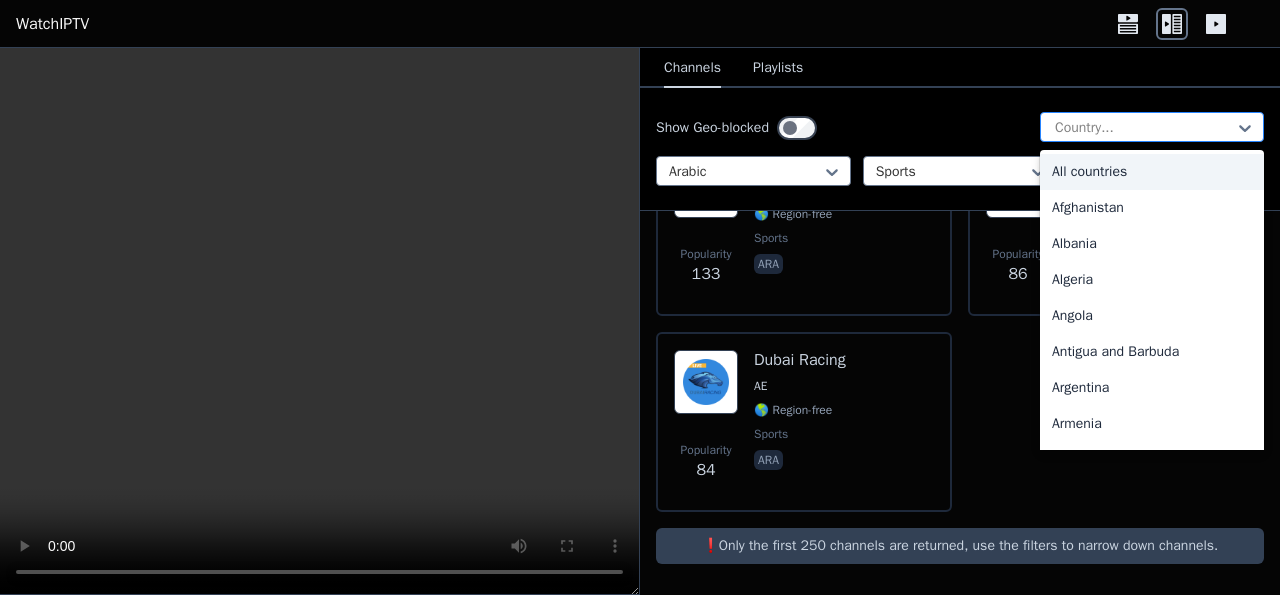 click on "Country..." at bounding box center (1152, 127) 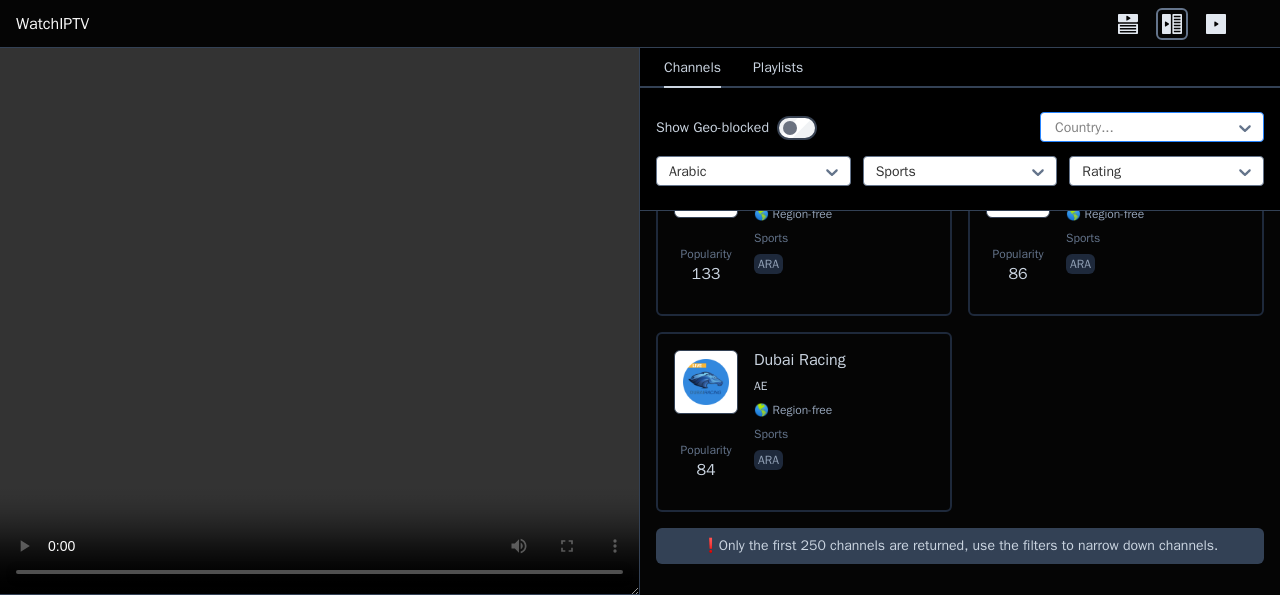click at bounding box center [1144, 128] 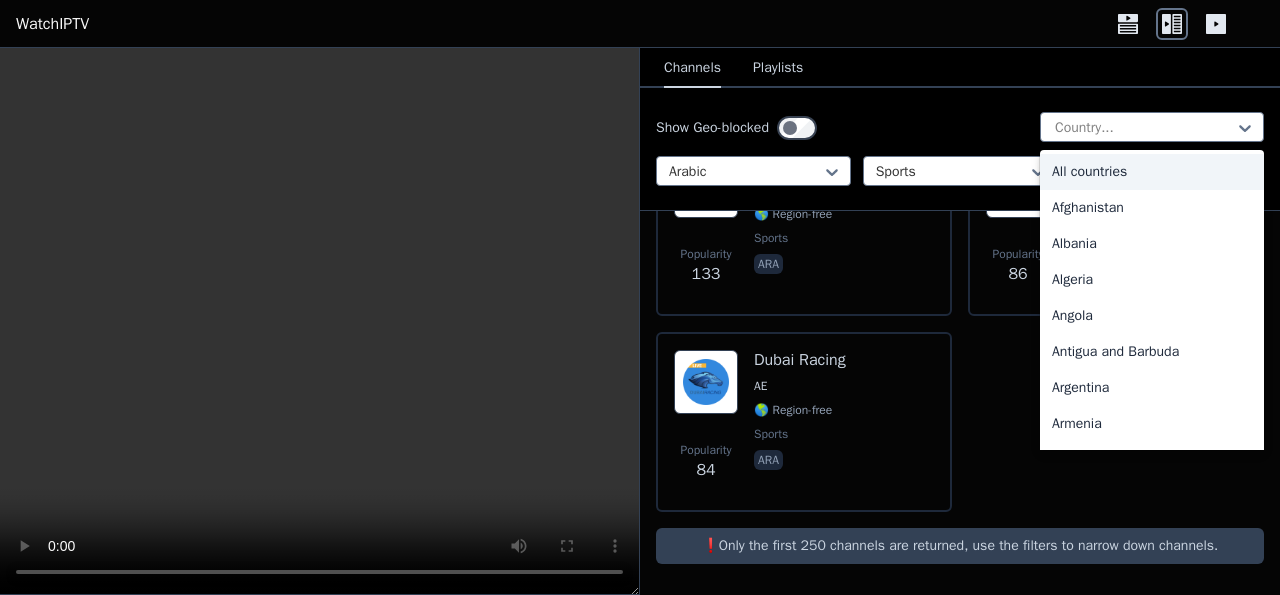 click on "All countries" at bounding box center (1152, 172) 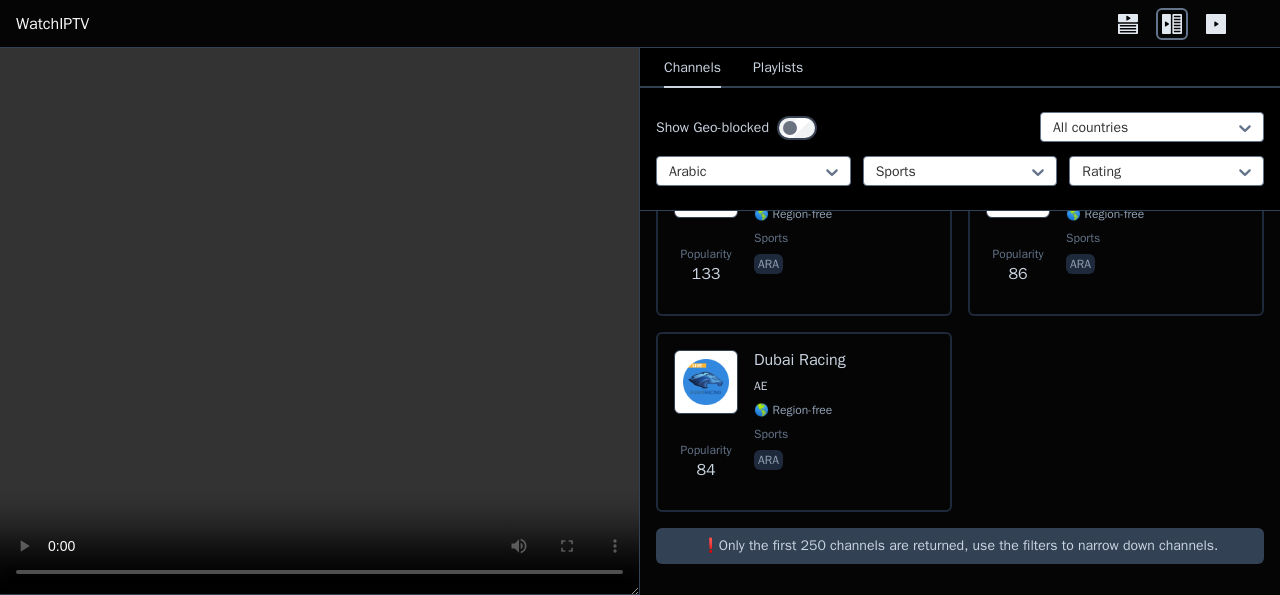 scroll, scrollTop: 179, scrollLeft: 0, axis: vertical 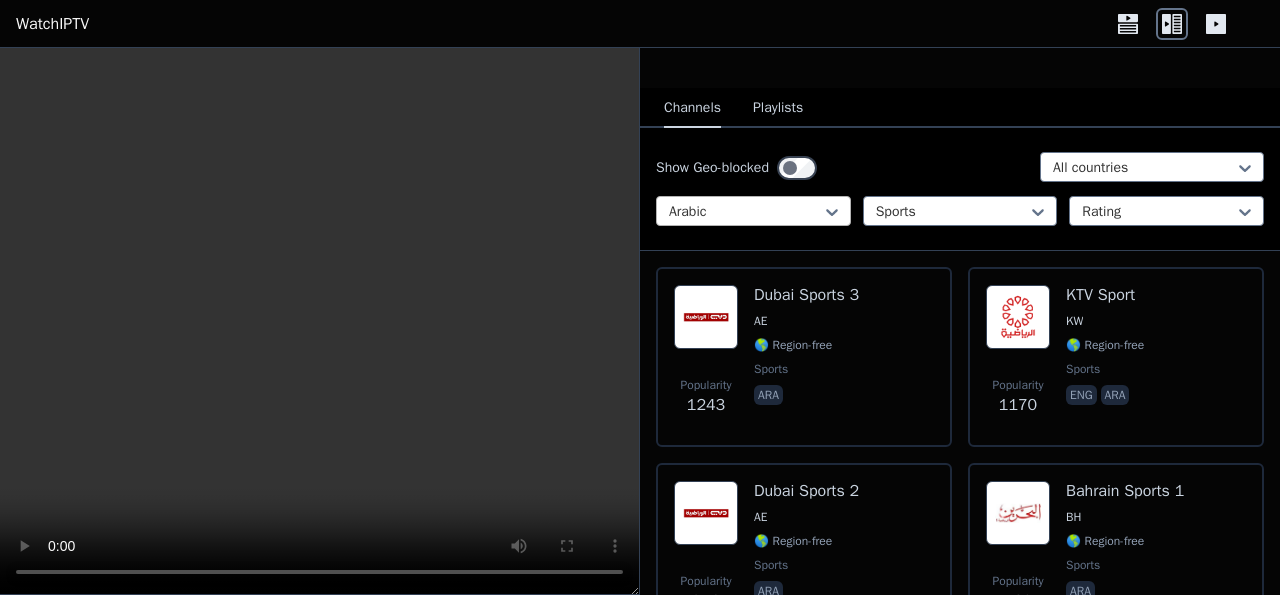 click at bounding box center [745, 212] 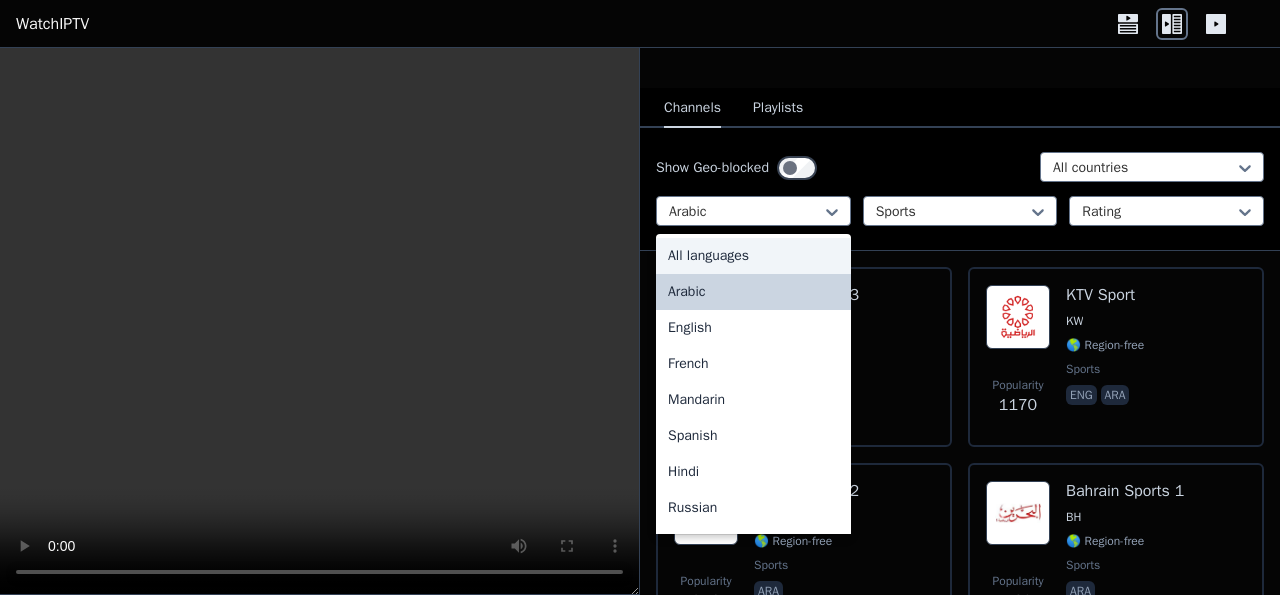 click on "All languages" at bounding box center [753, 256] 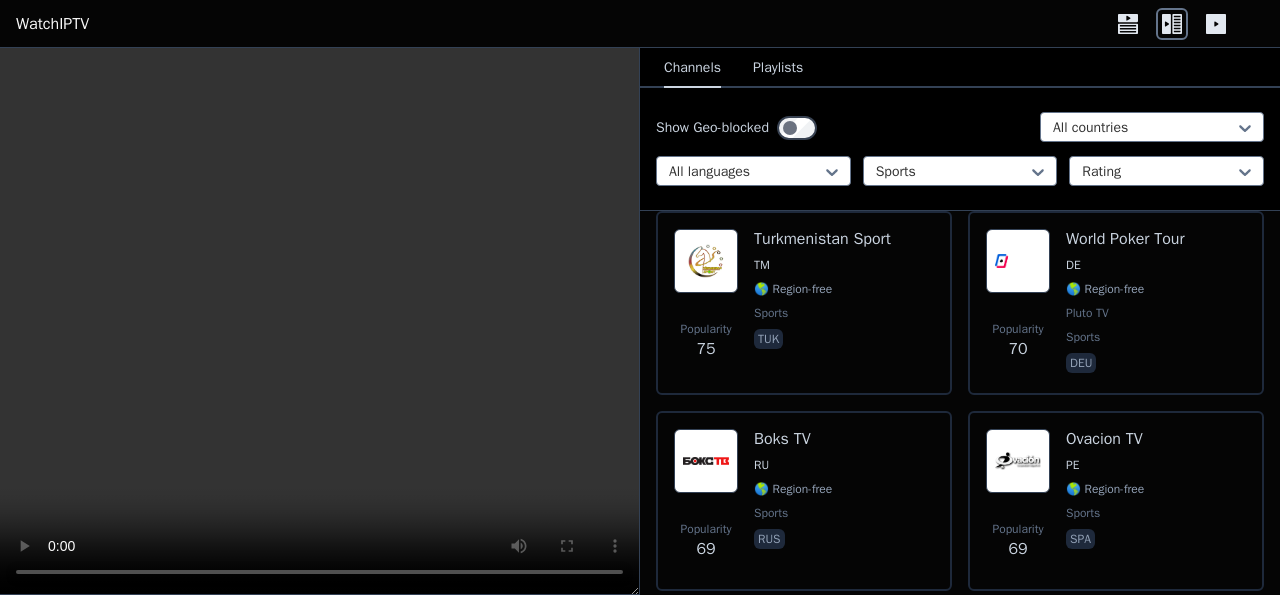 scroll, scrollTop: 10954, scrollLeft: 0, axis: vertical 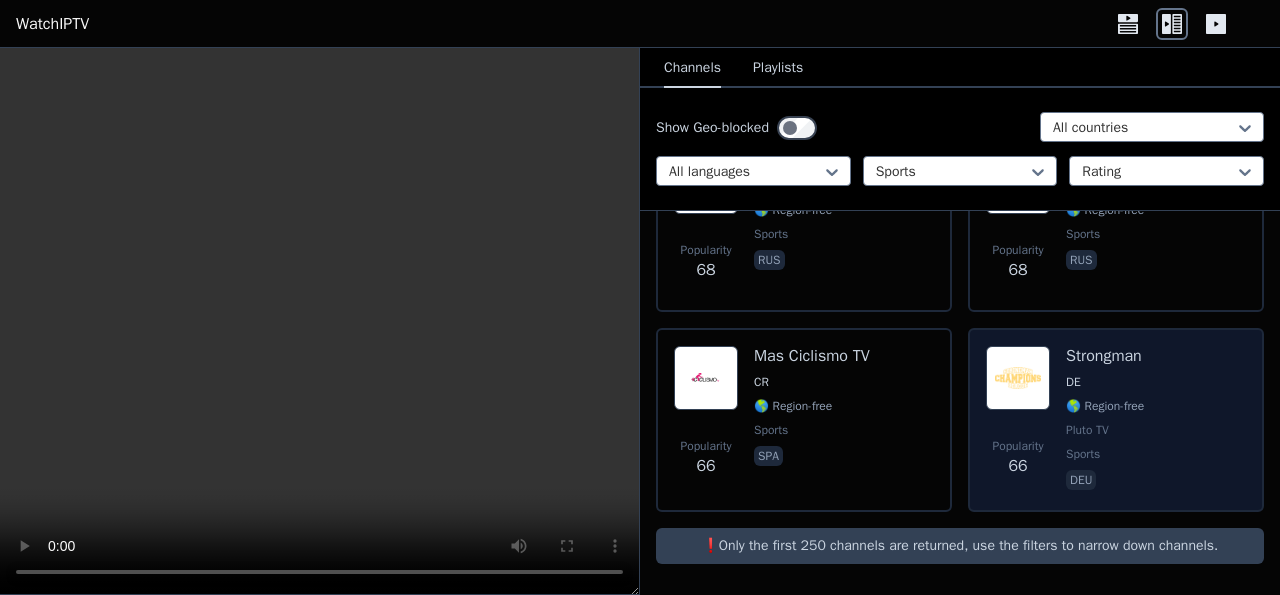 click at bounding box center (1018, 378) 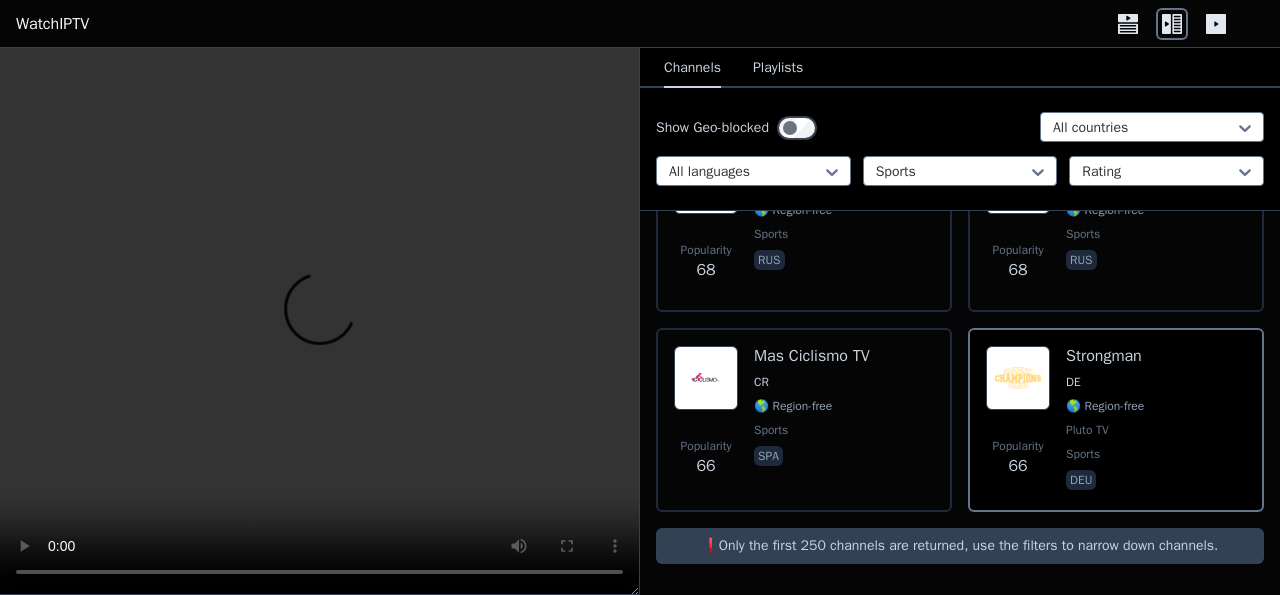 scroll, scrollTop: 10608, scrollLeft: 0, axis: vertical 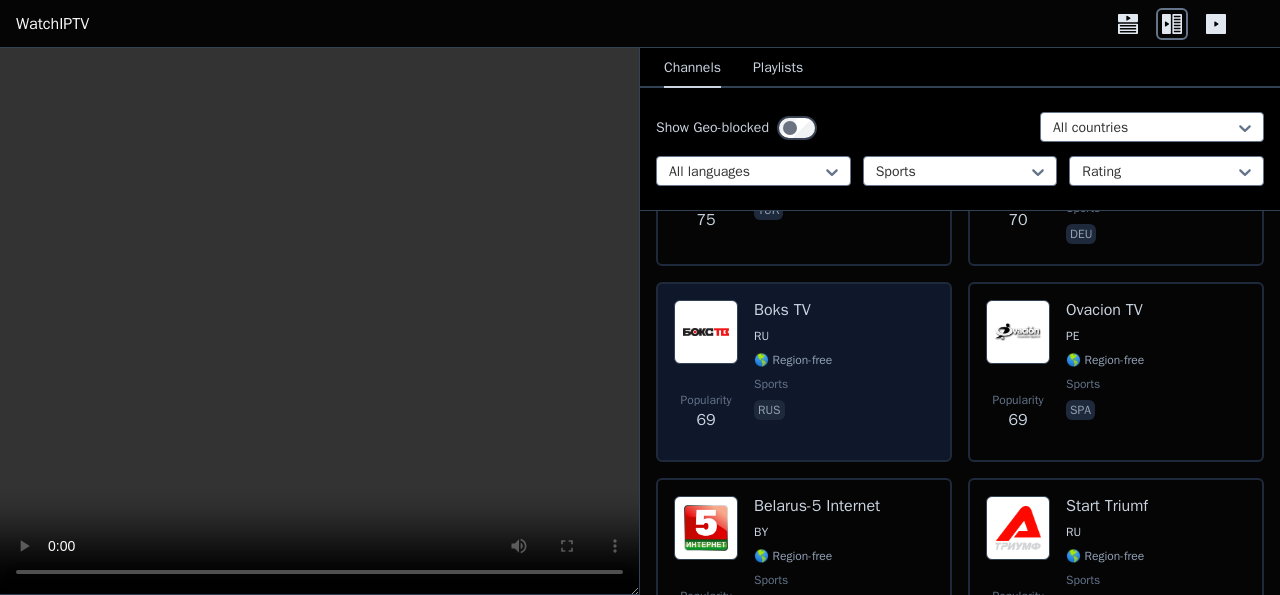 click on "Popularity 69 Boks TV RU 🌎 Region-free sports rus" at bounding box center [804, 372] 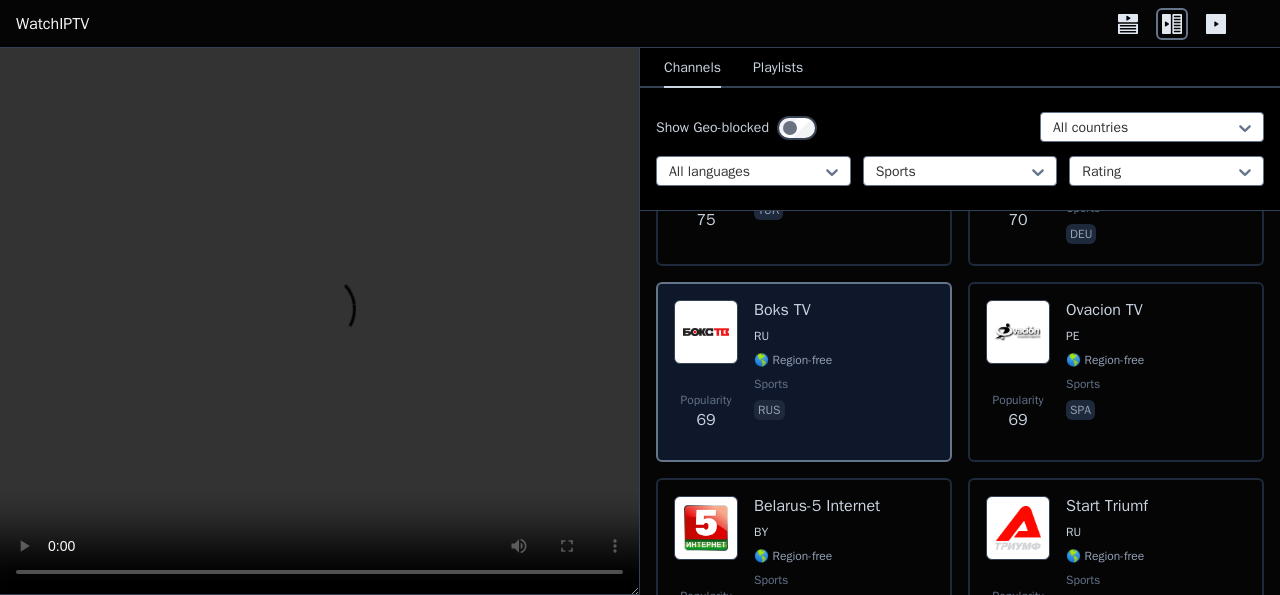 click on "Popularity 69" at bounding box center [706, 372] 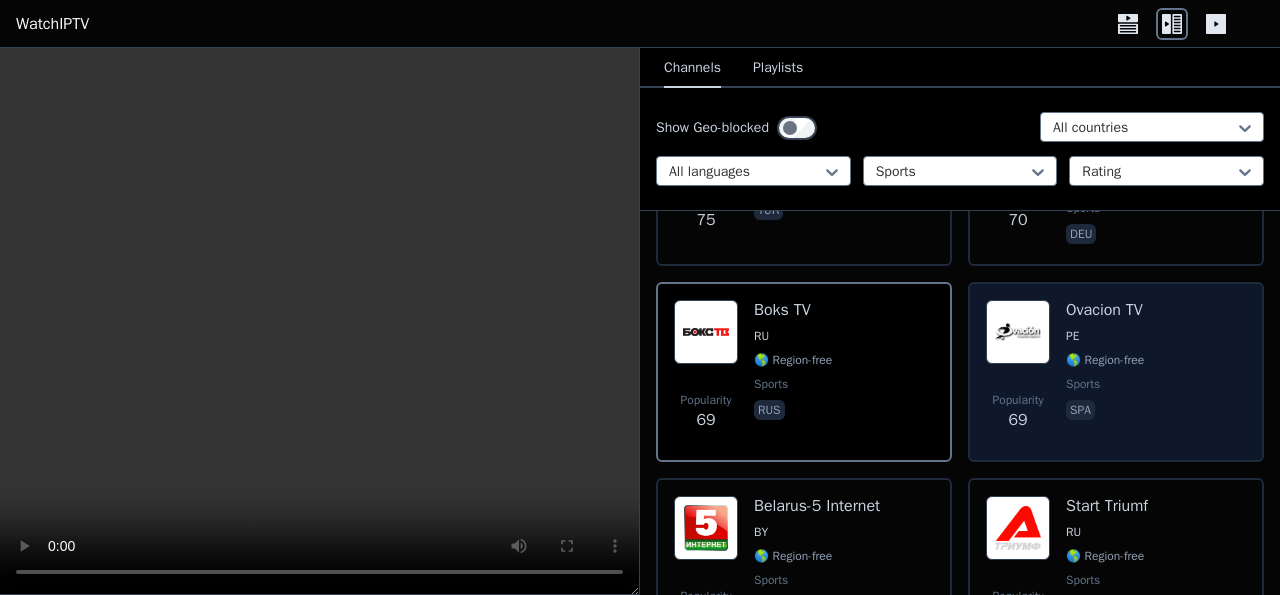 click on "🌎 Region-free" at bounding box center [1105, 360] 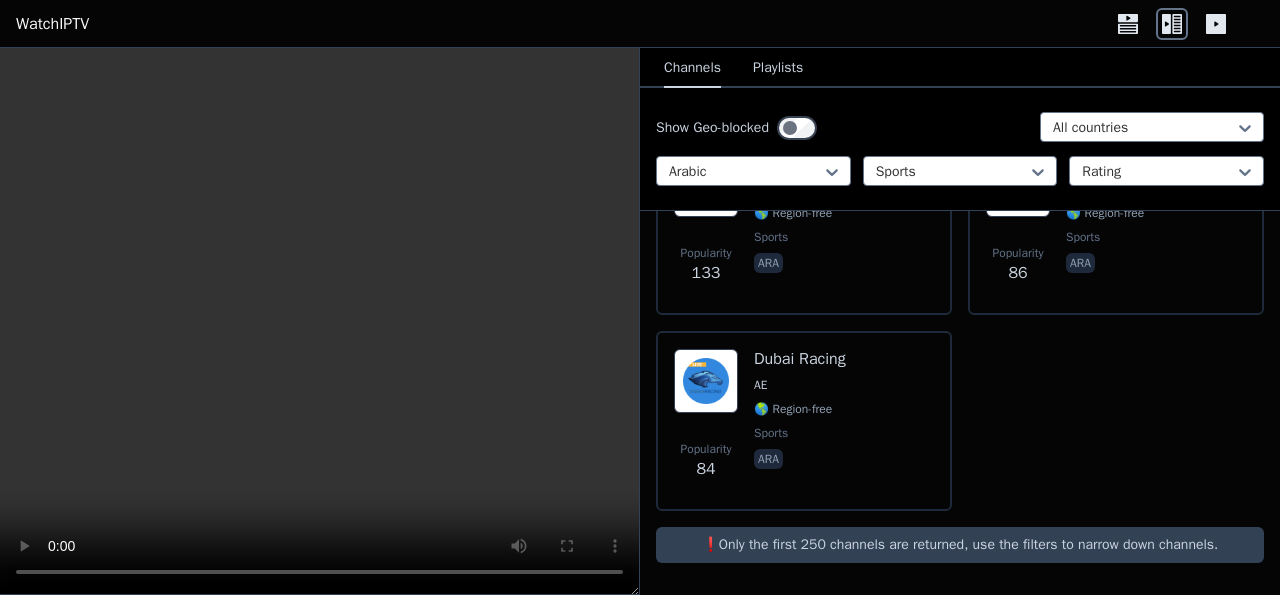scroll, scrollTop: 1486, scrollLeft: 0, axis: vertical 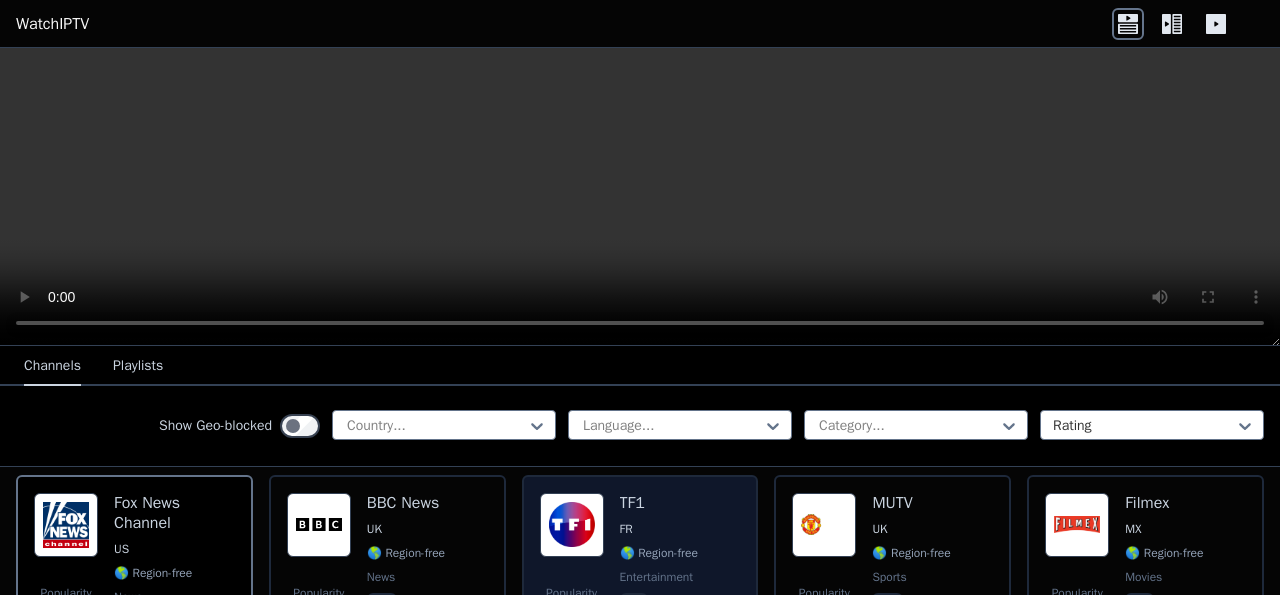 click at bounding box center [572, 525] 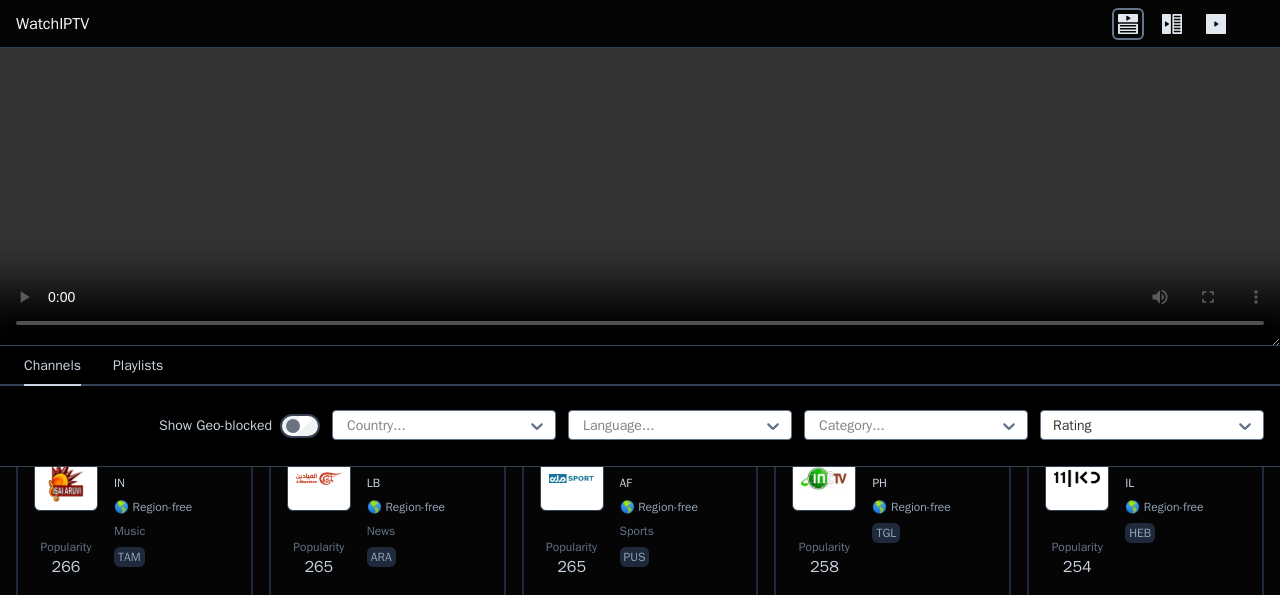 scroll, scrollTop: 10430, scrollLeft: 0, axis: vertical 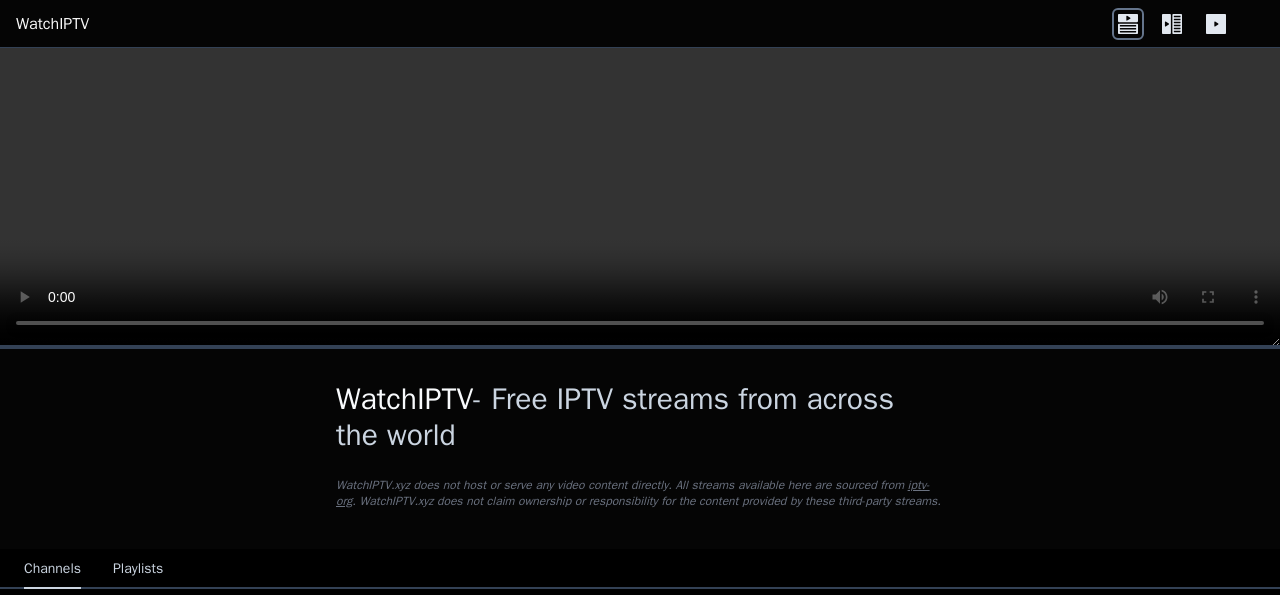 click 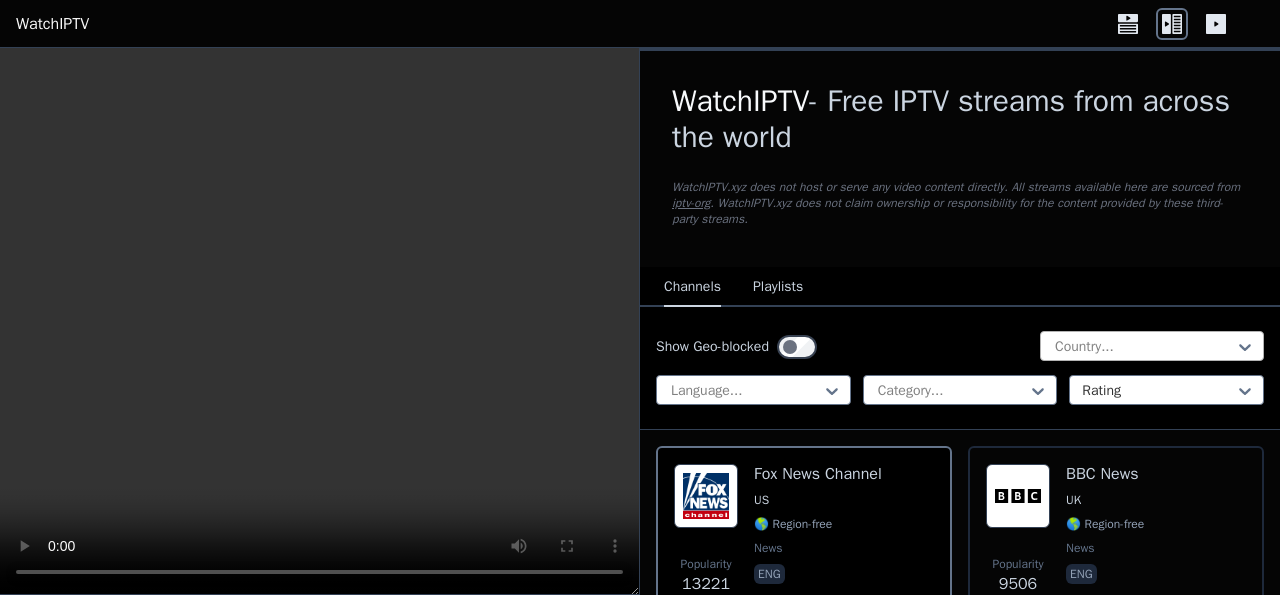 click at bounding box center (1144, 347) 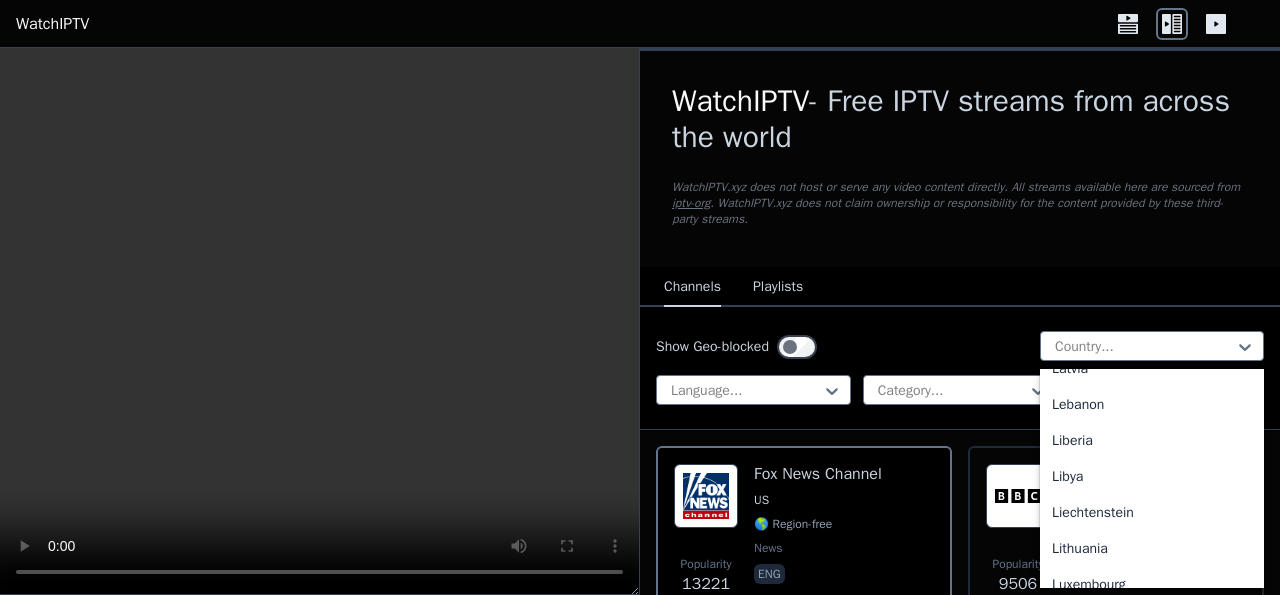 scroll, scrollTop: 3844, scrollLeft: 0, axis: vertical 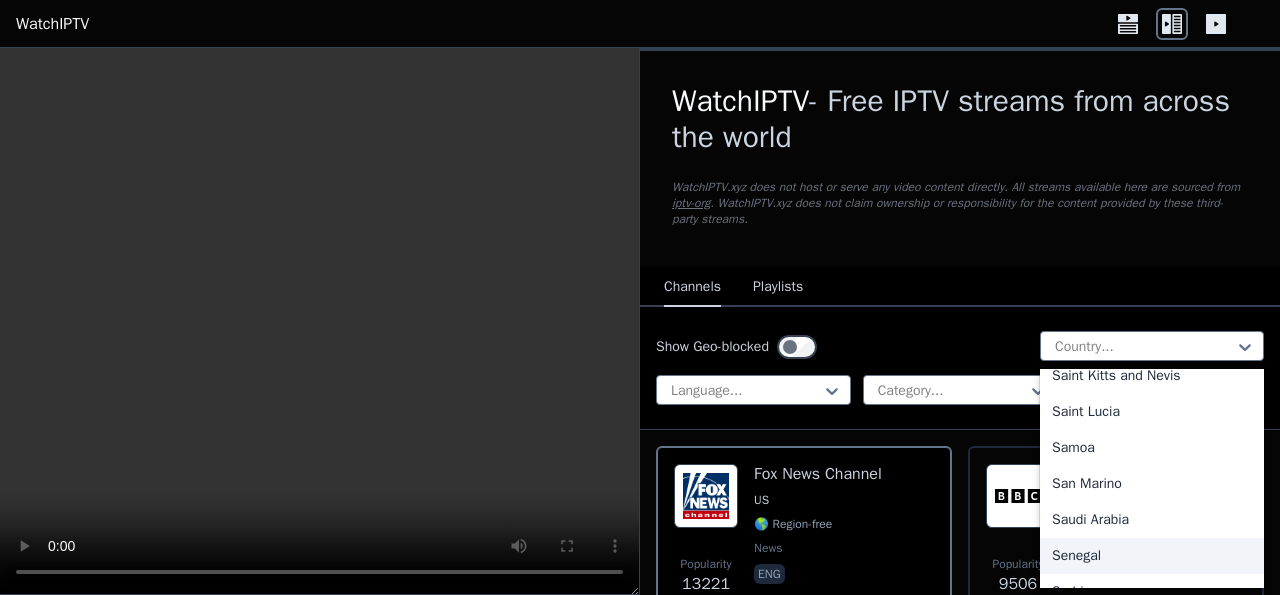 click on "Senegal" at bounding box center [1152, 556] 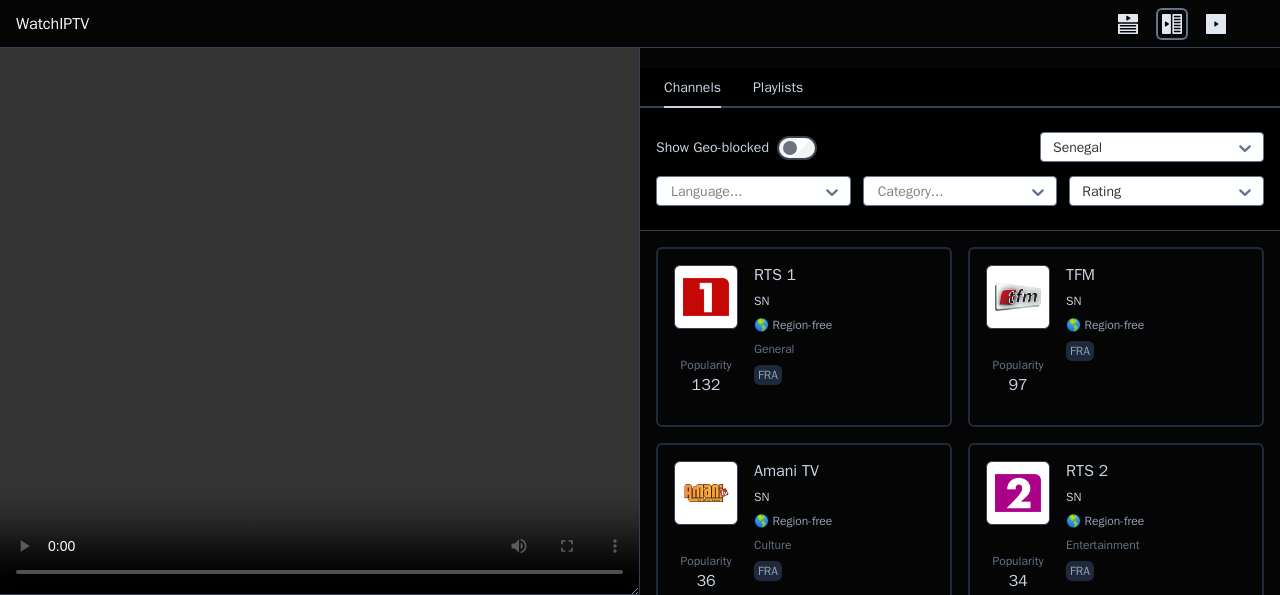 scroll, scrollTop: 197, scrollLeft: 0, axis: vertical 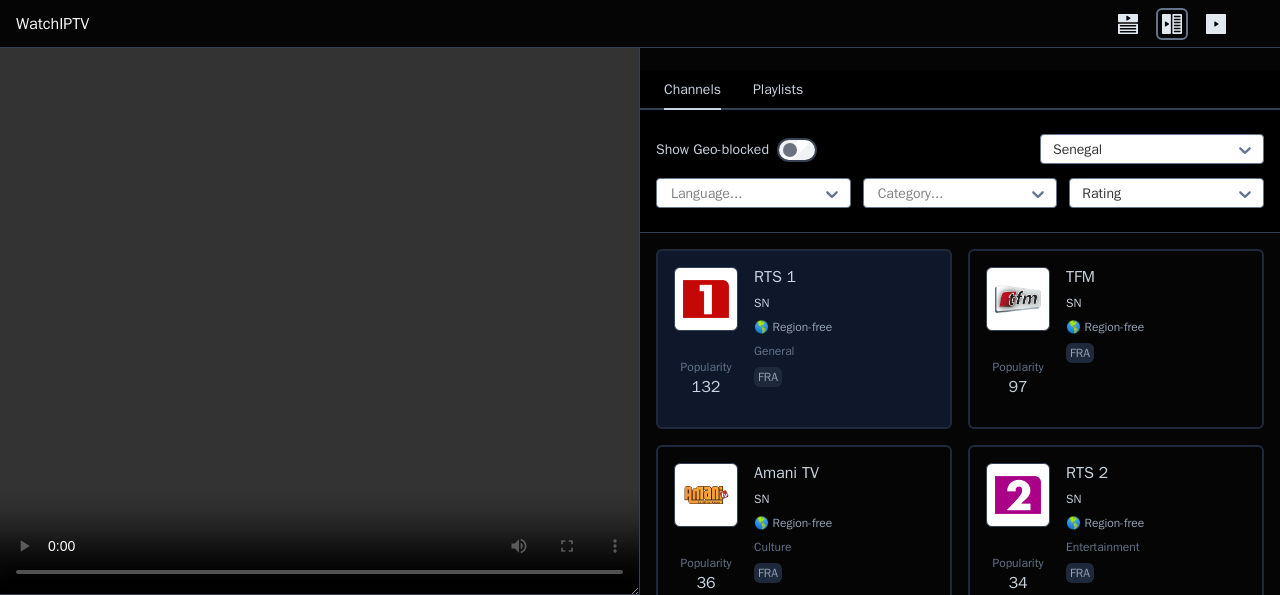 click on "SN" at bounding box center (761, 303) 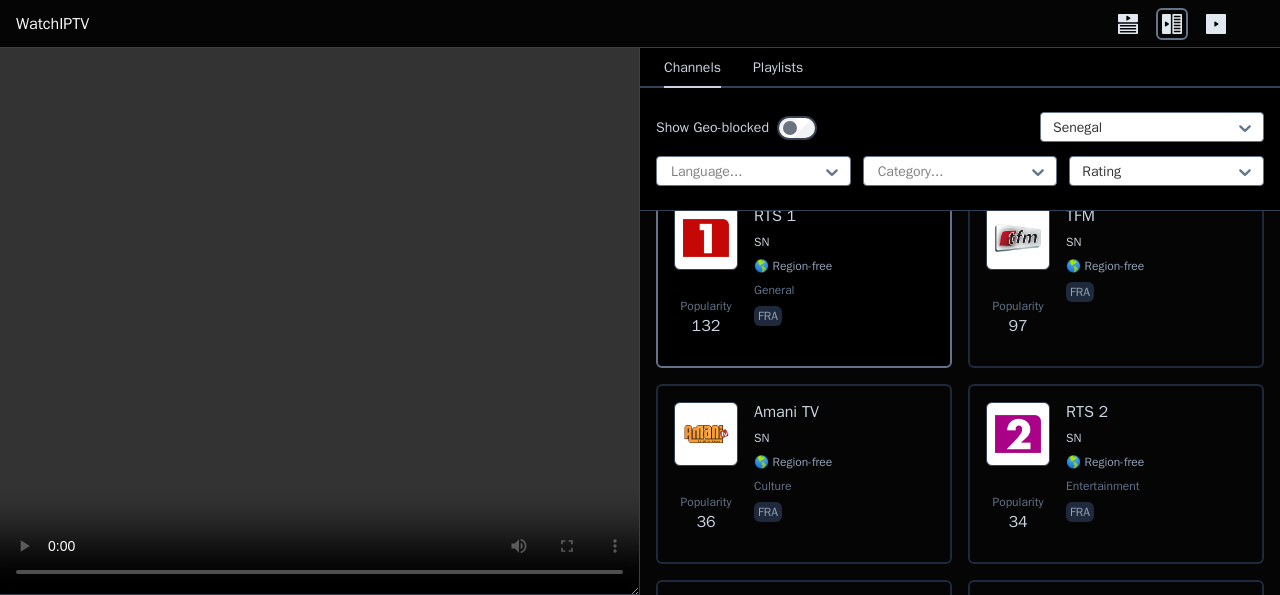 scroll, scrollTop: 138, scrollLeft: 0, axis: vertical 